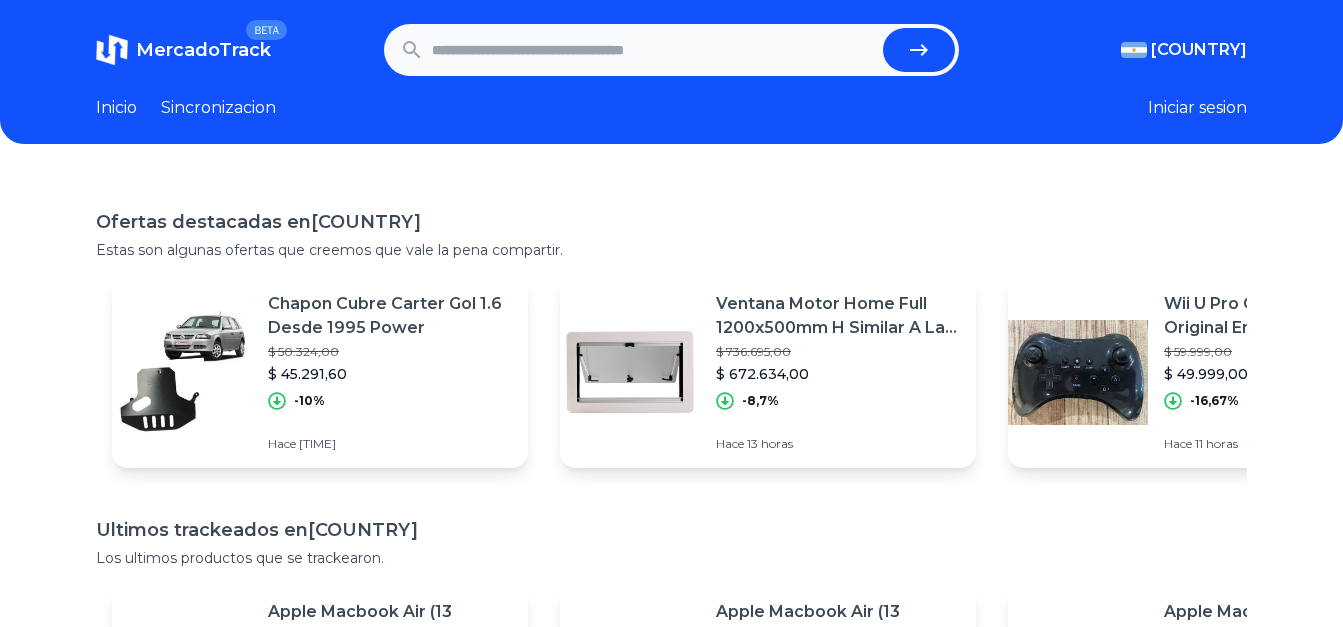 scroll, scrollTop: 0, scrollLeft: 0, axis: both 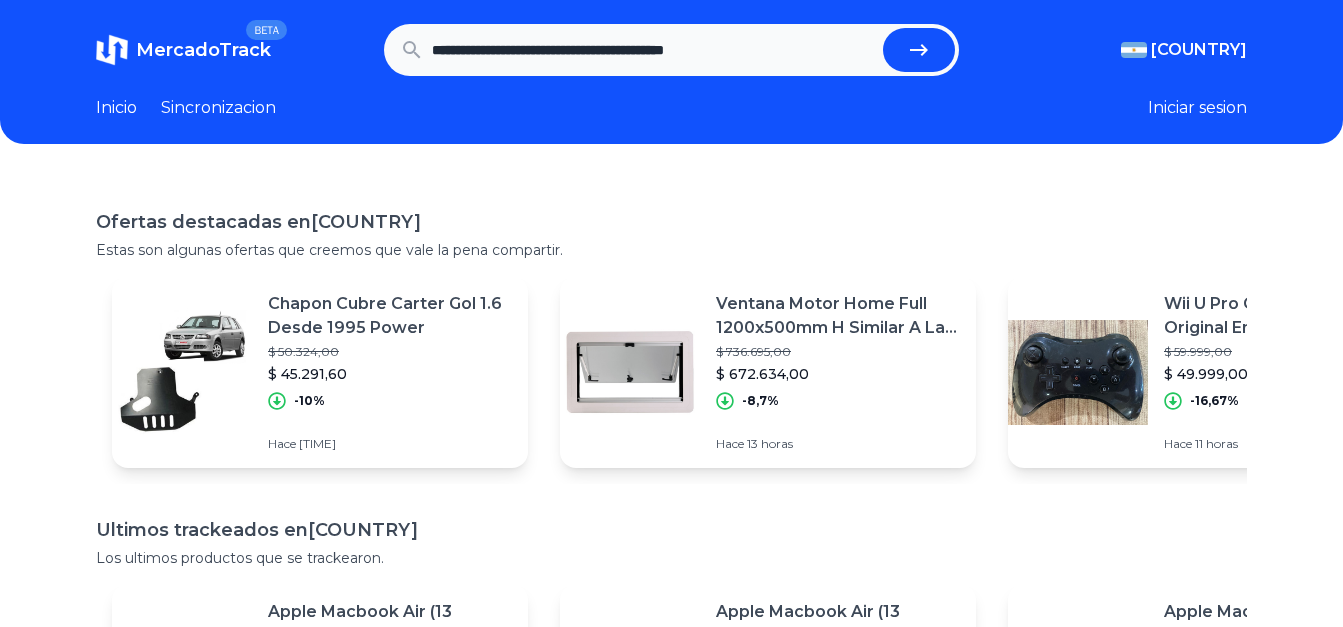 type on "**********" 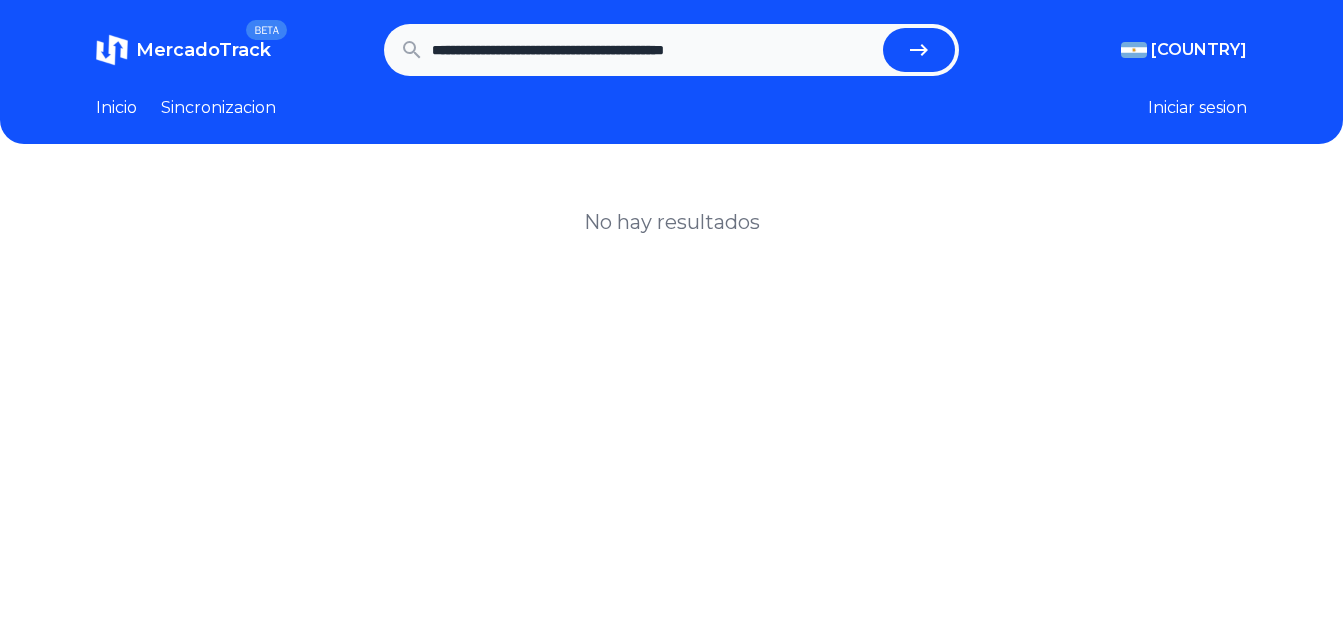 scroll, scrollTop: 0, scrollLeft: 0, axis: both 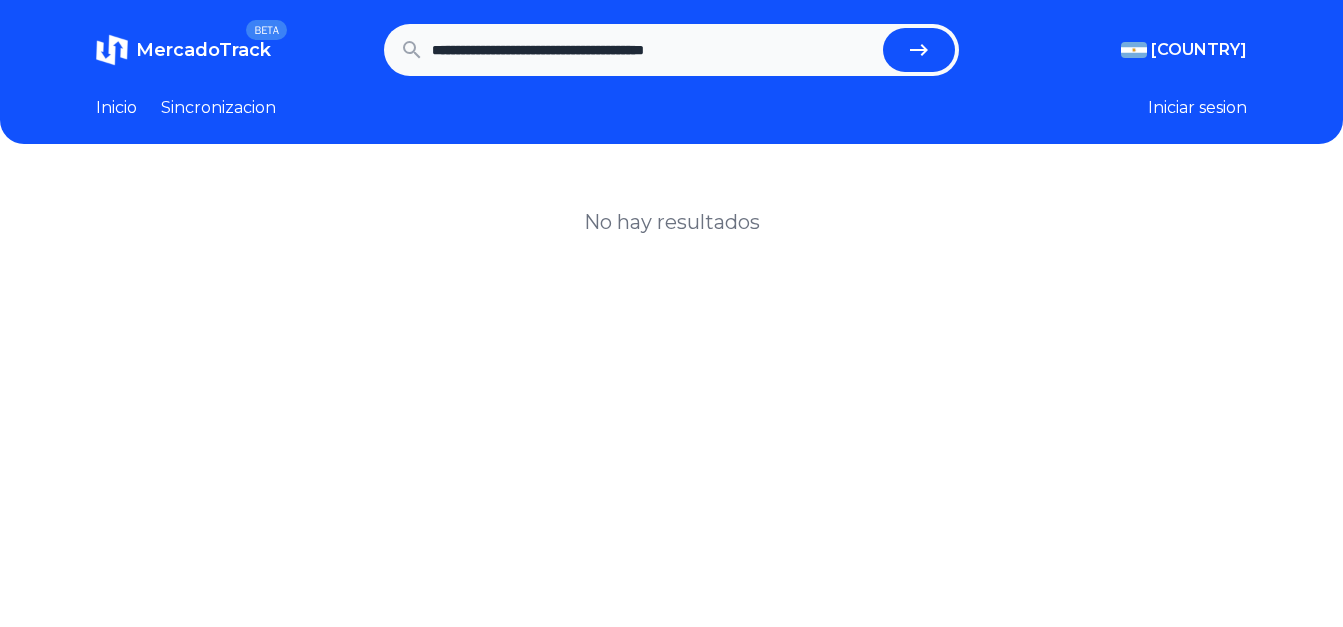 type on "**********" 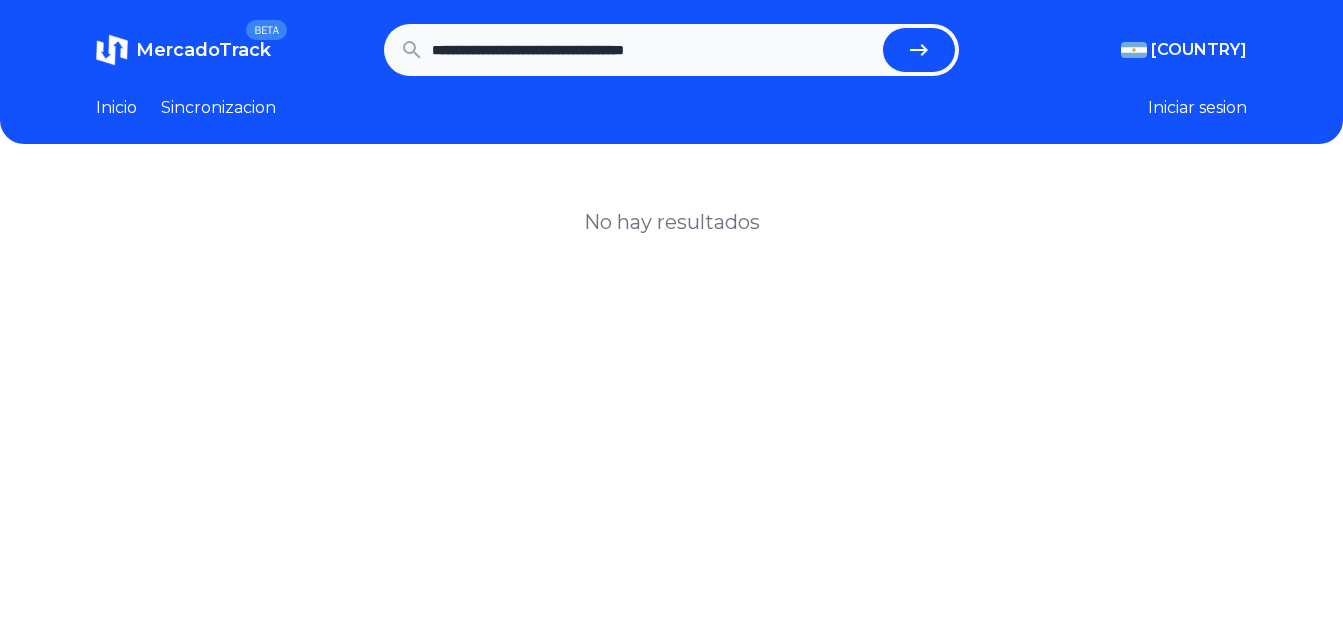 type on "**********" 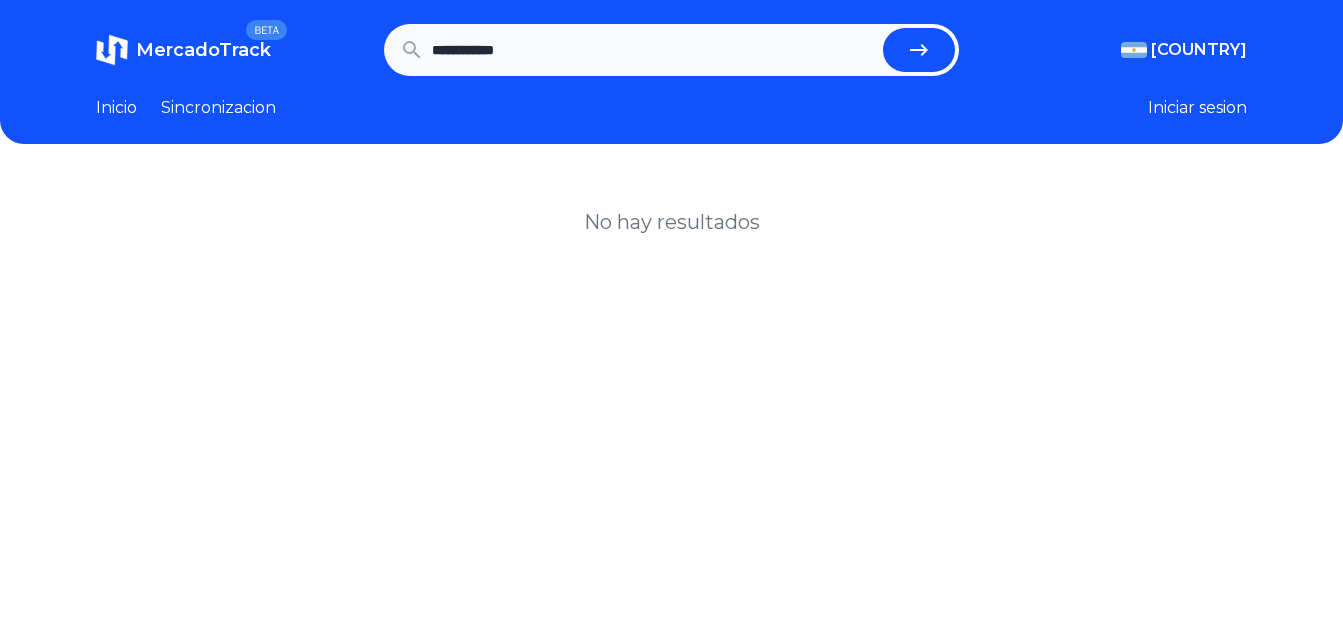 type on "**********" 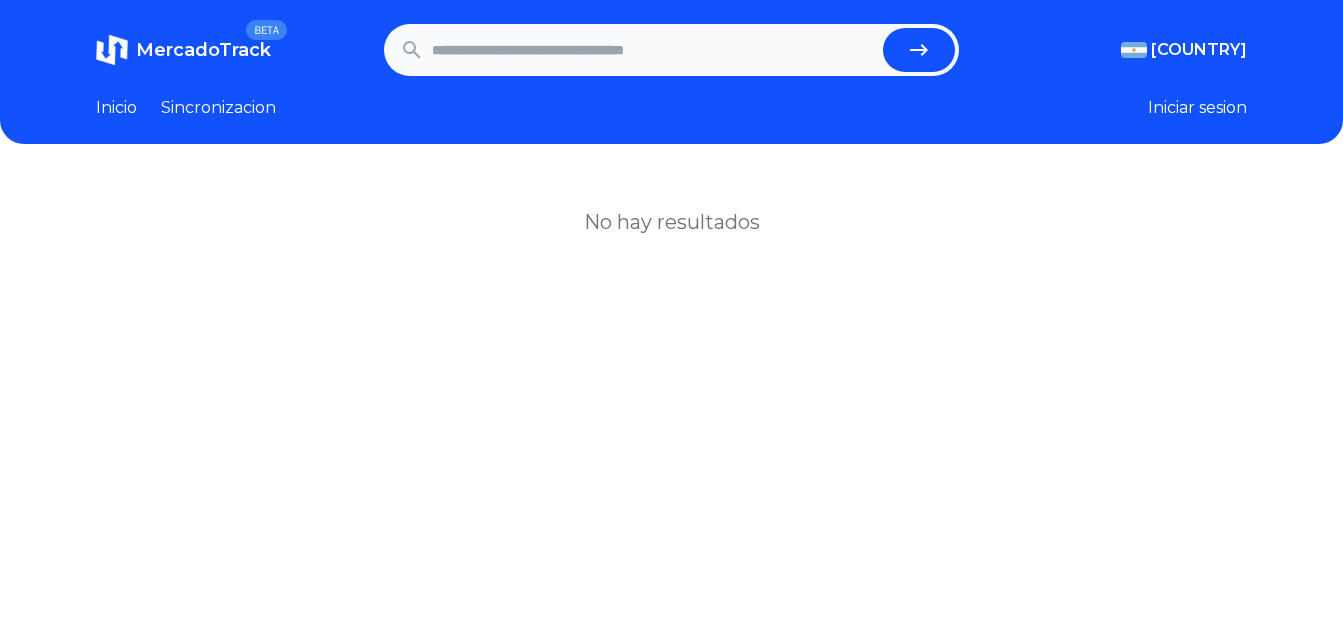 paste on "**********" 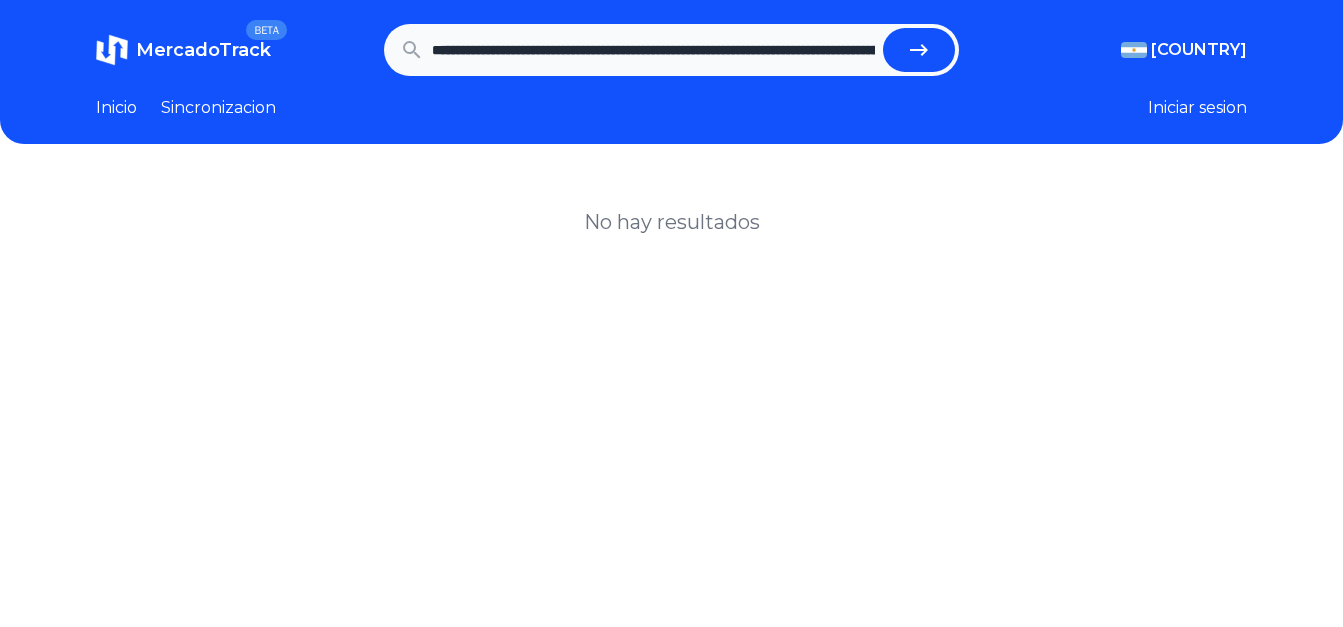 scroll, scrollTop: 0, scrollLeft: 1037, axis: horizontal 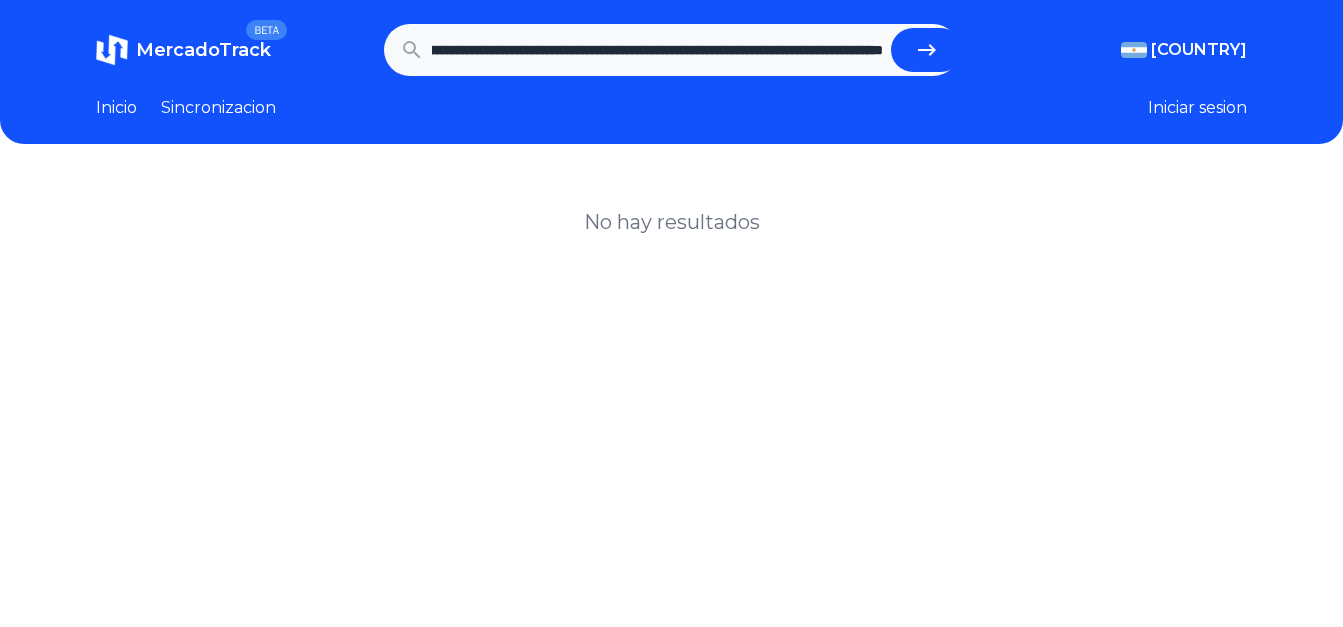 type on "**********" 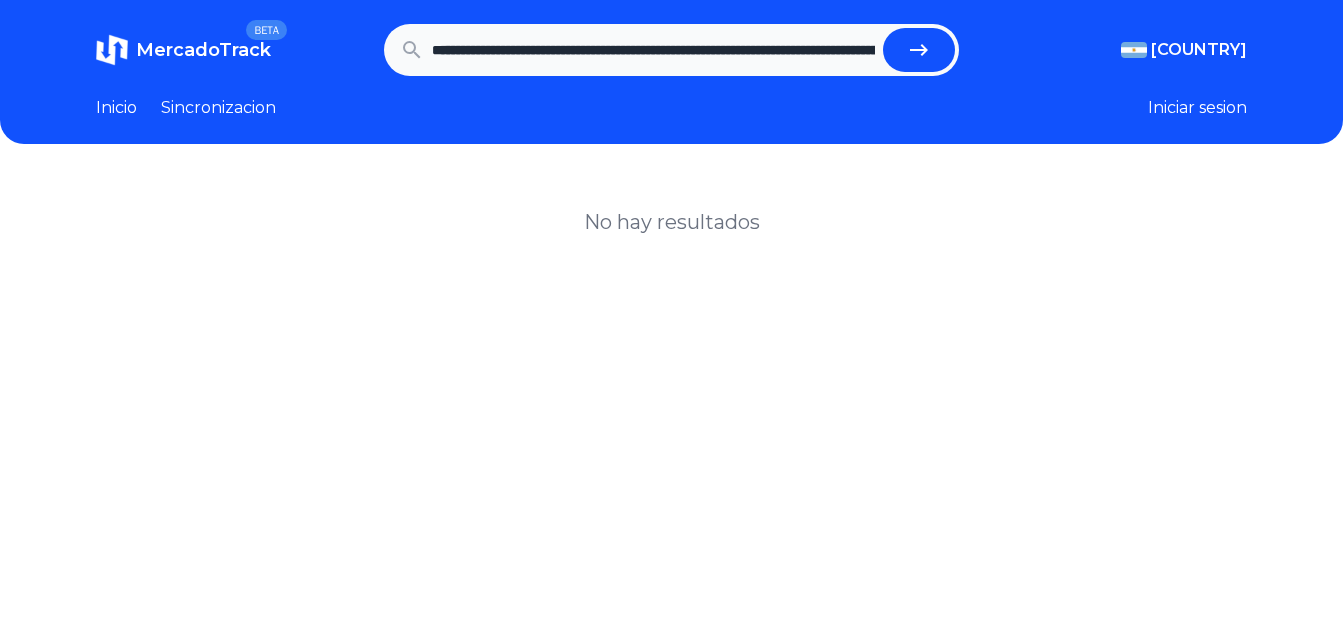 scroll, scrollTop: 0, scrollLeft: 0, axis: both 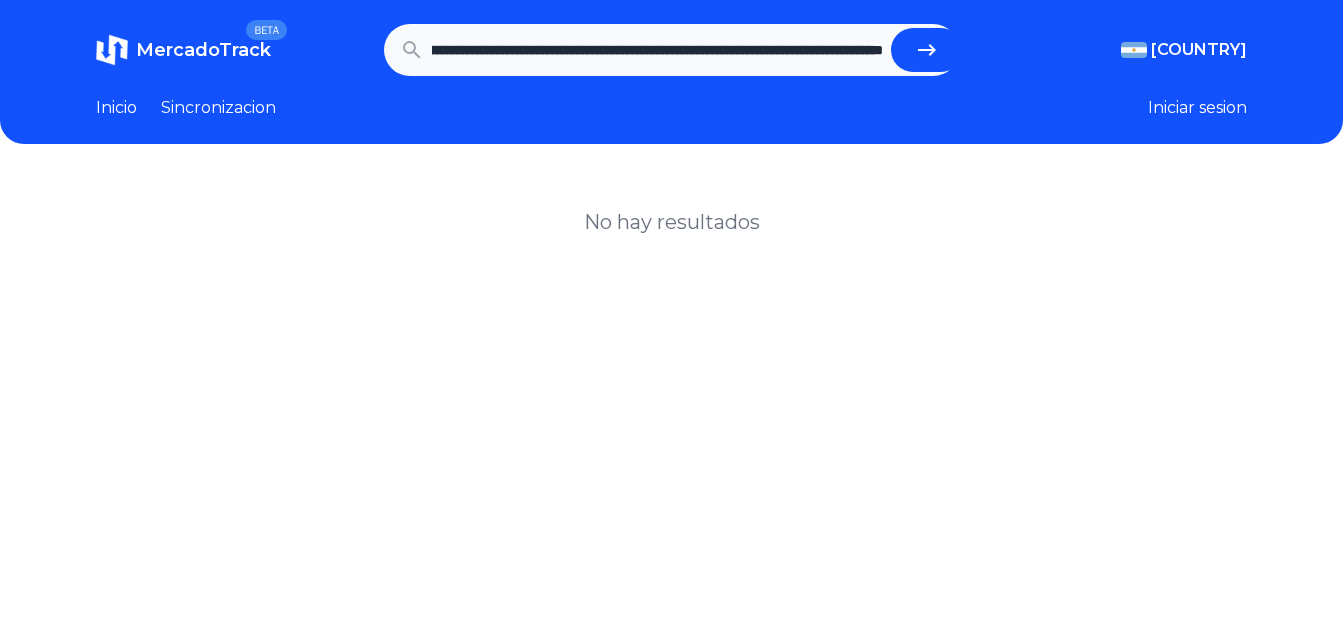 drag, startPoint x: 435, startPoint y: 49, endPoint x: 1008, endPoint y: 27, distance: 573.4222 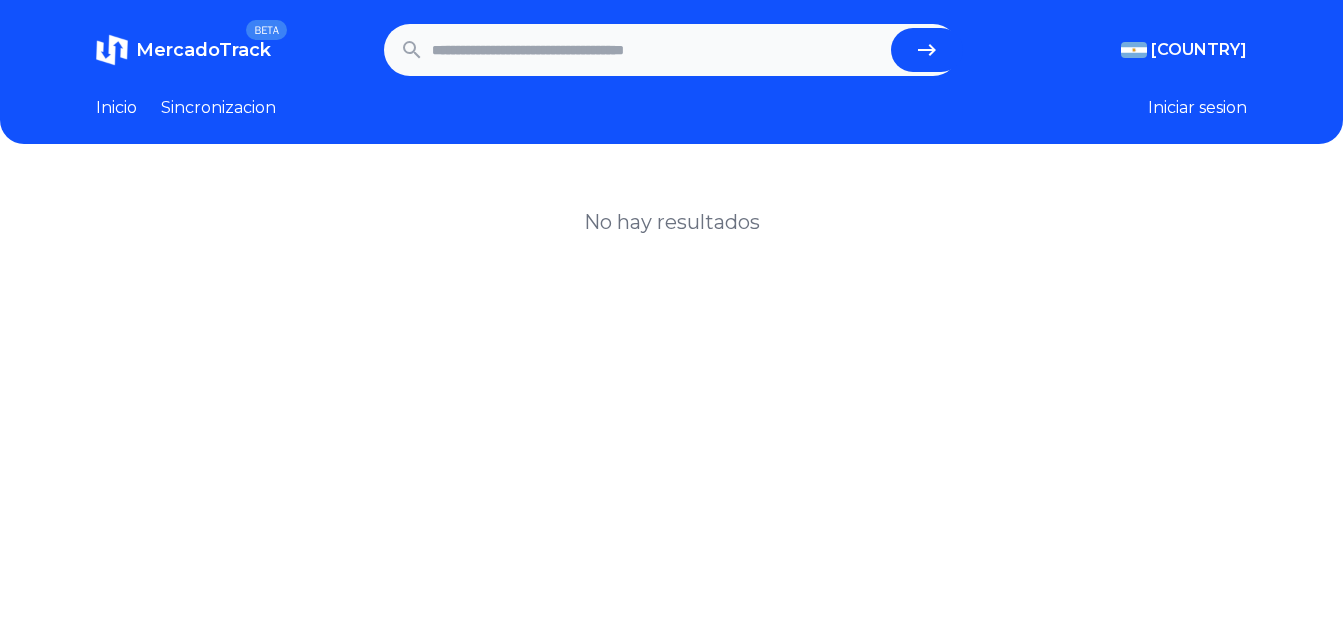 scroll, scrollTop: 0, scrollLeft: 0, axis: both 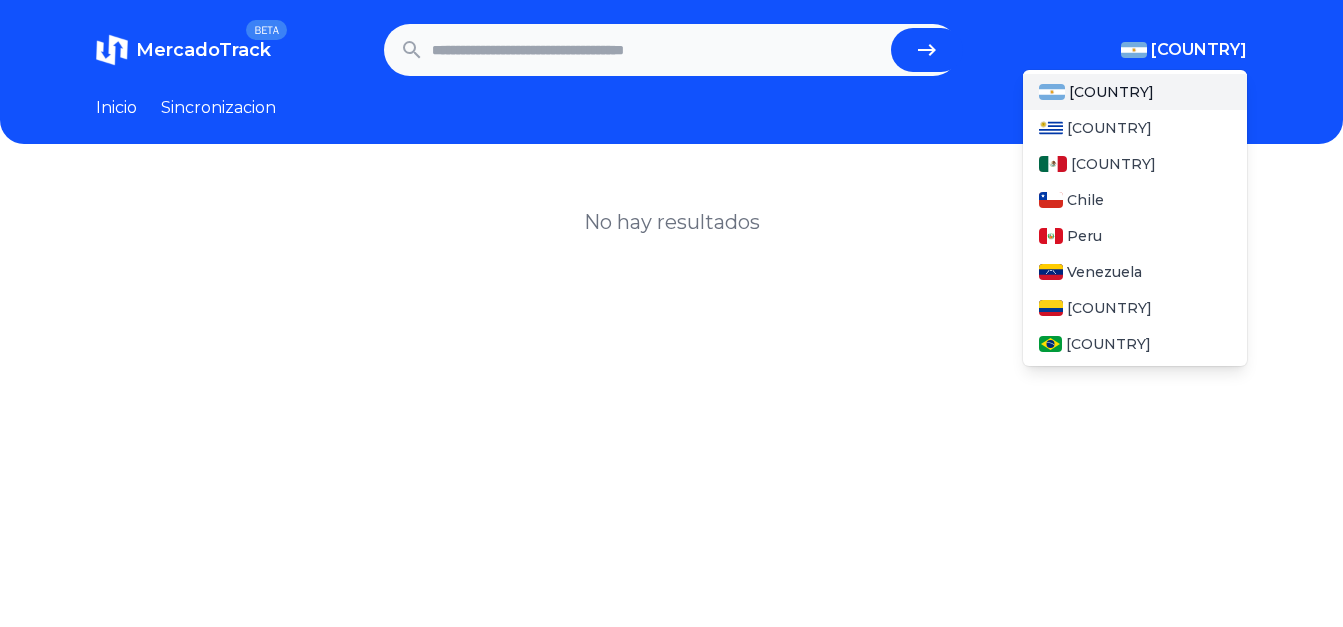 click on "[COUNTRY]" at bounding box center (1199, 50) 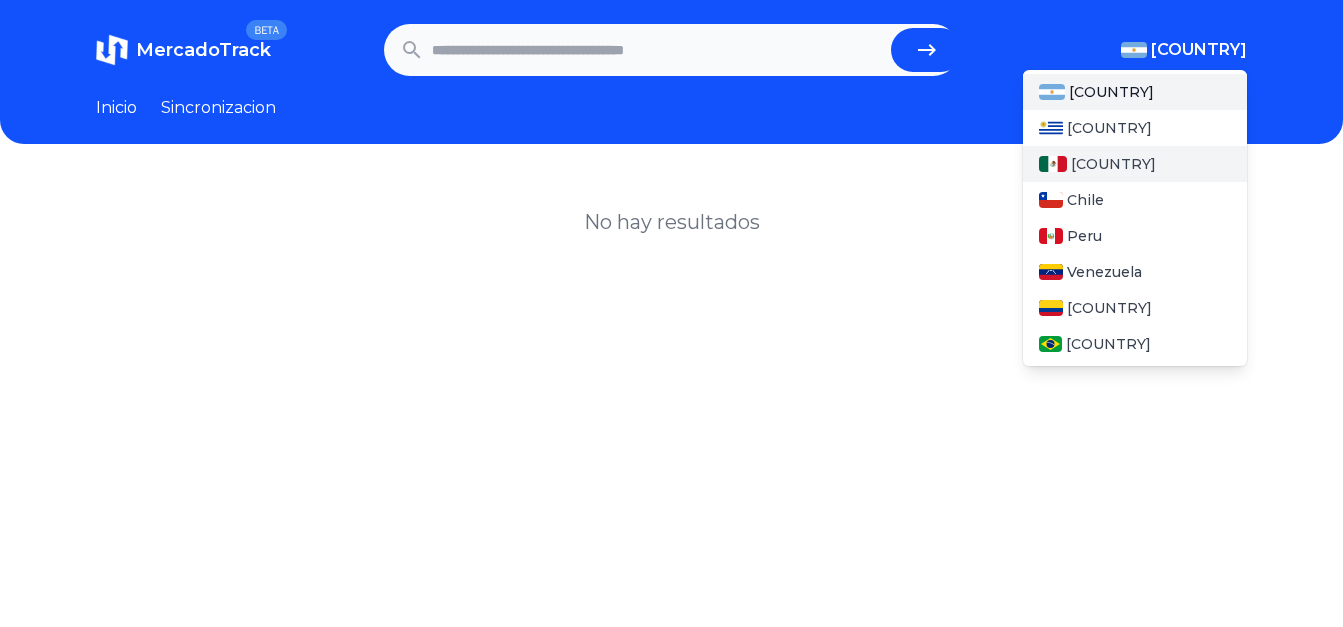 click on "[COUNTRY]" at bounding box center [1113, 164] 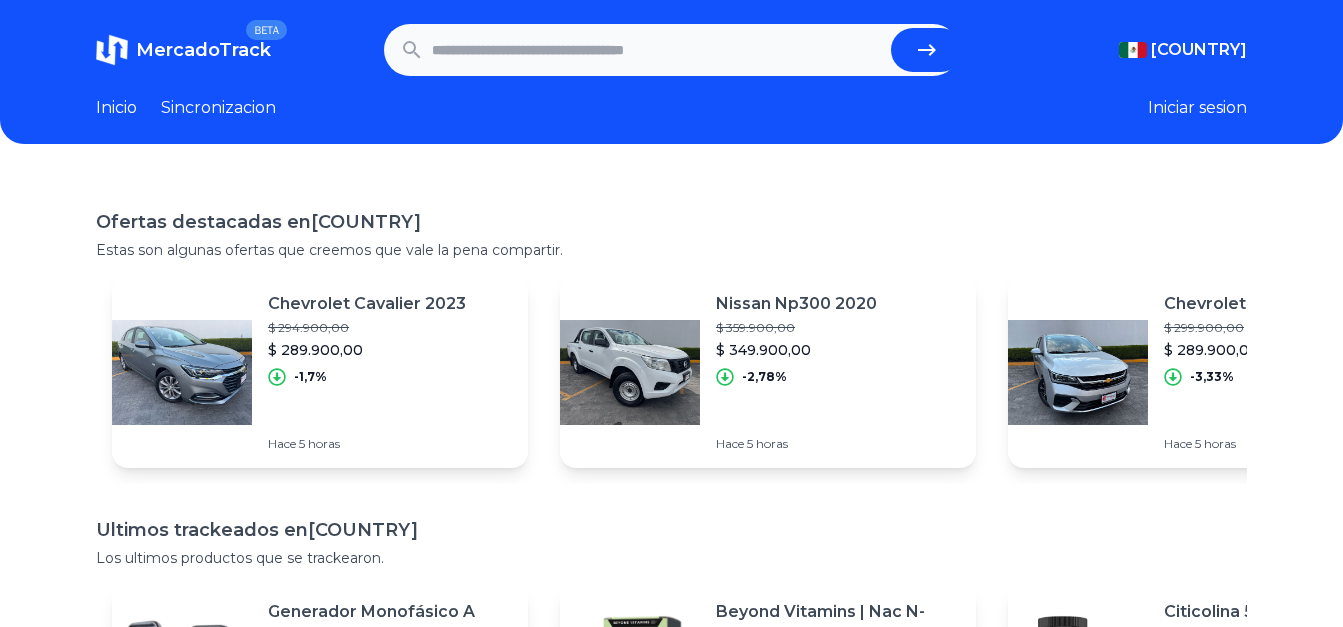 click at bounding box center [657, 50] 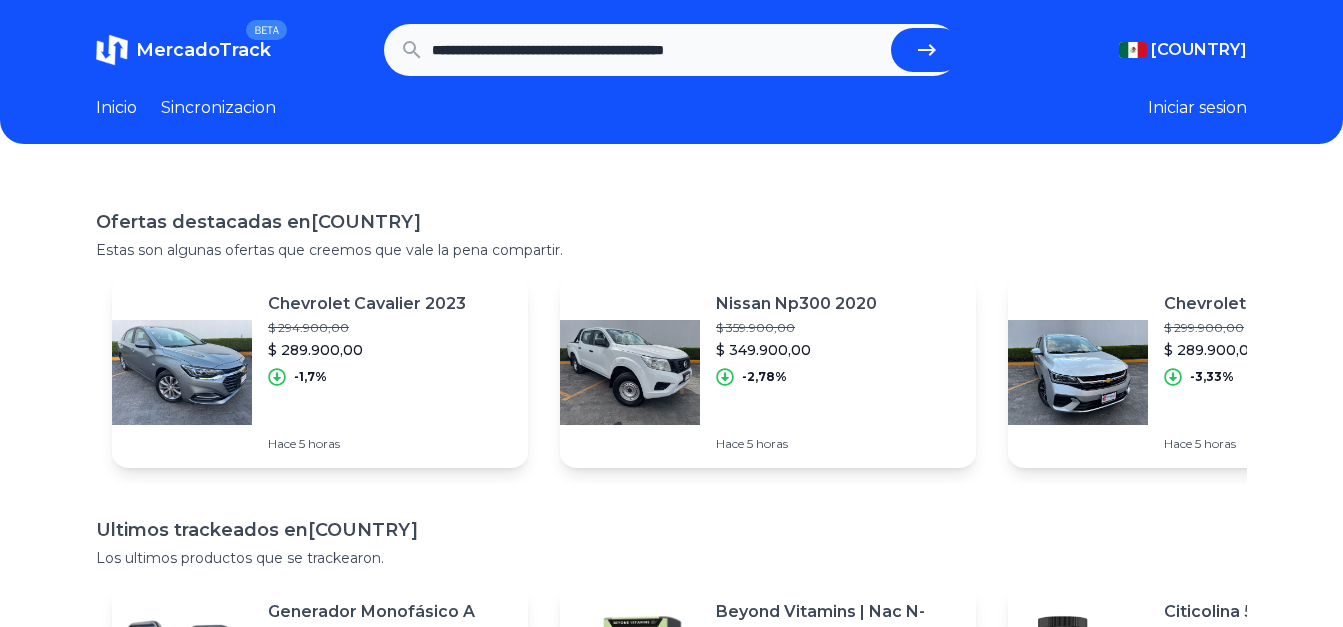 type on "**********" 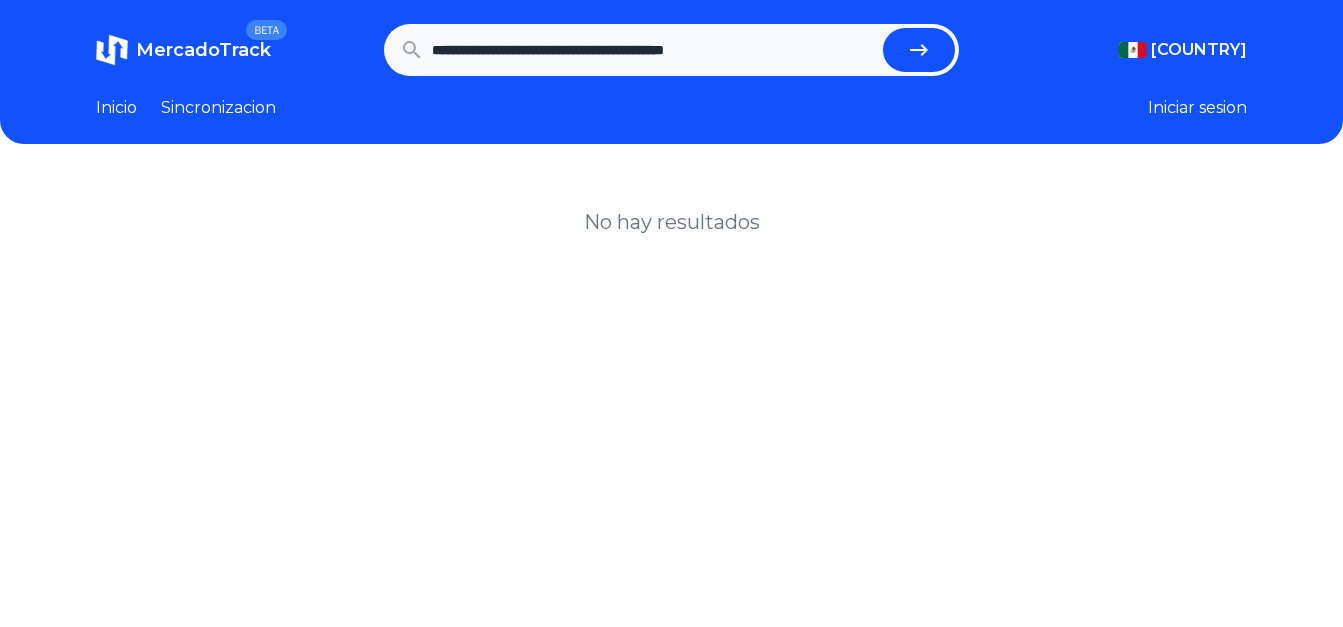 scroll, scrollTop: 0, scrollLeft: 0, axis: both 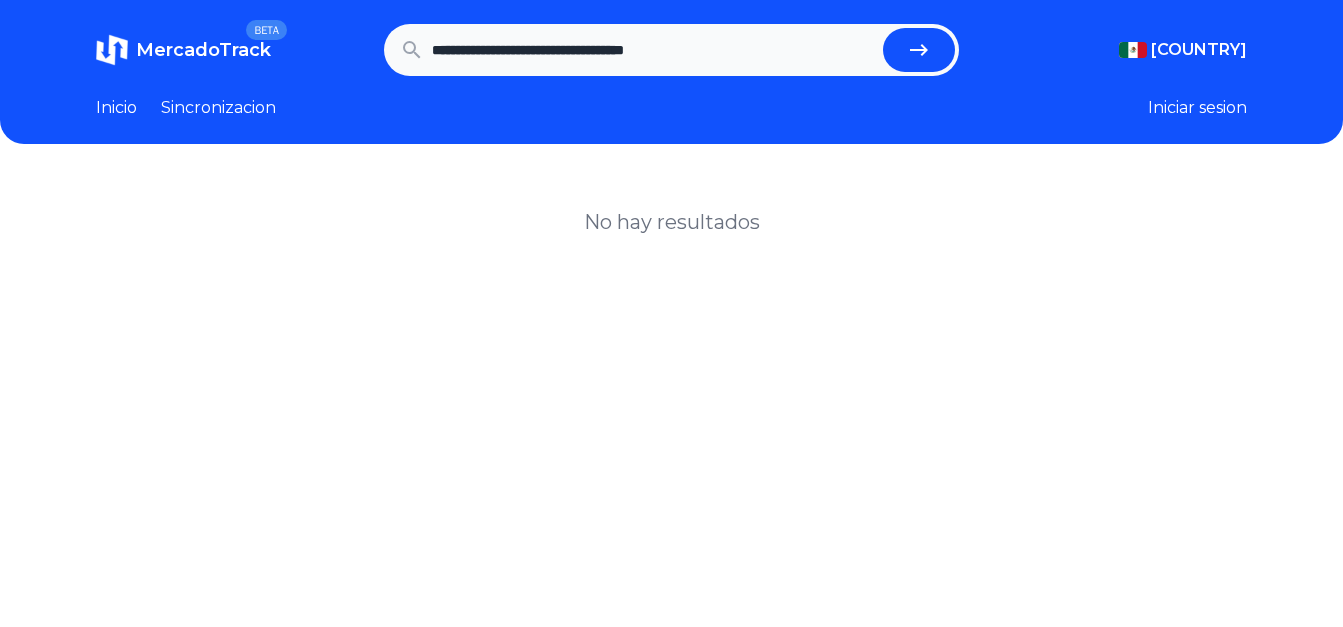 type on "**********" 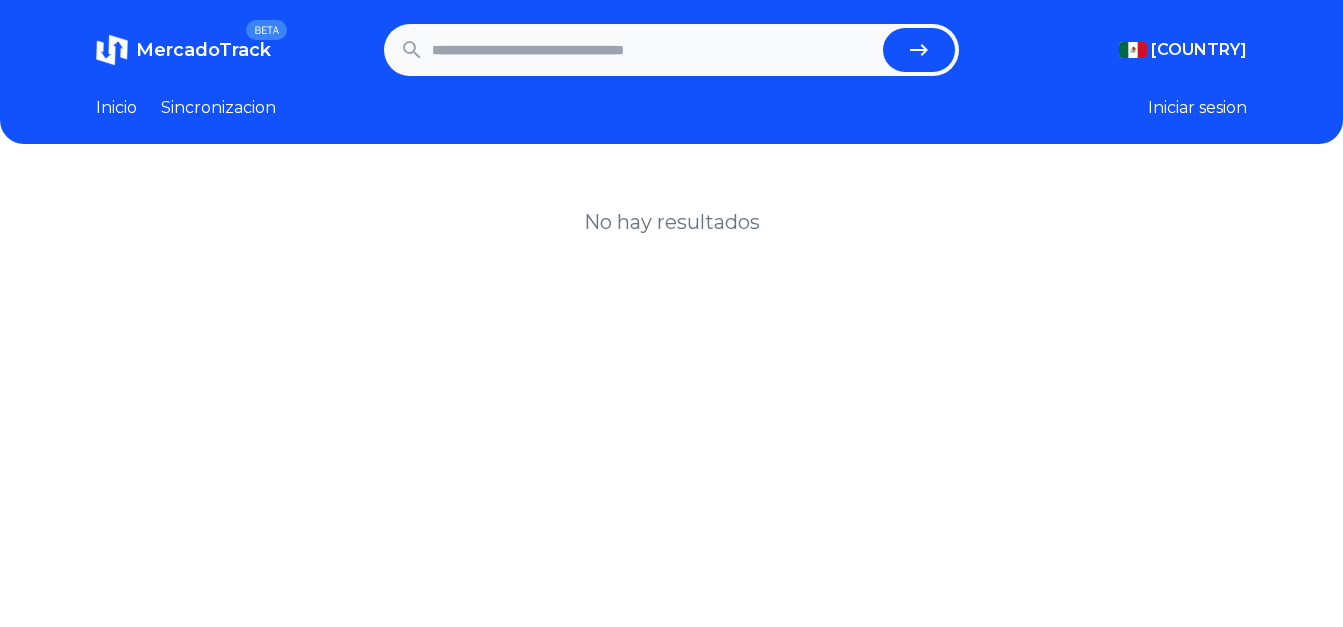 paste on "**********" 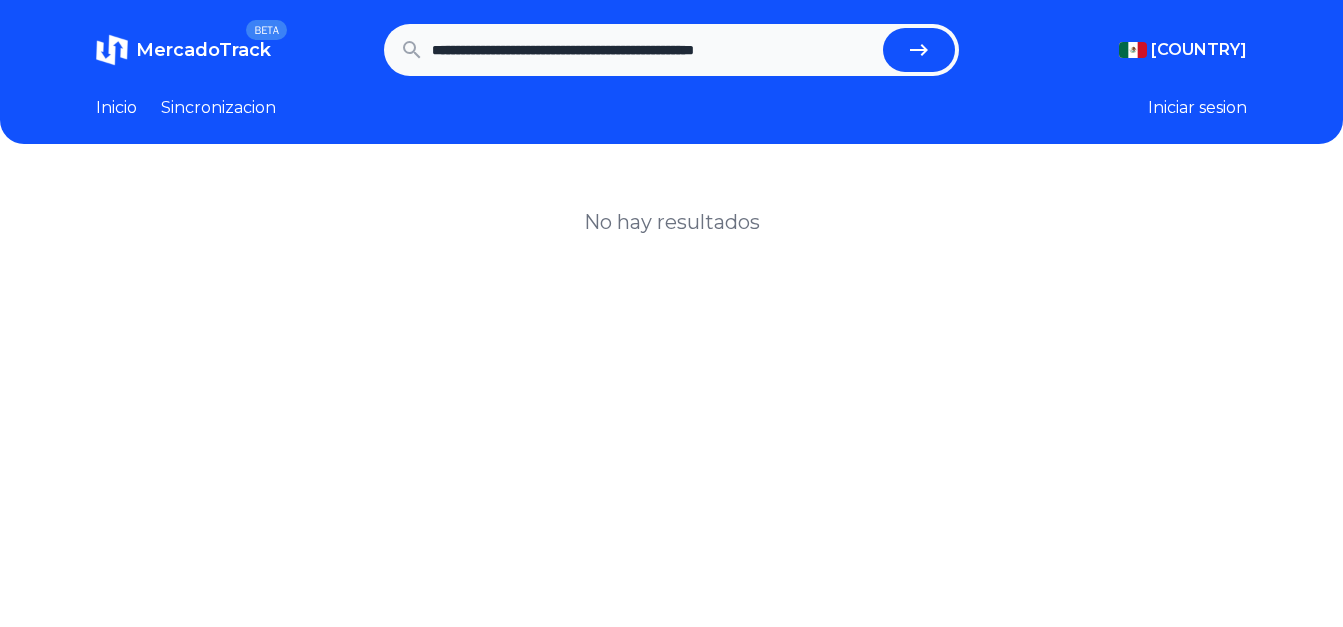 type on "**********" 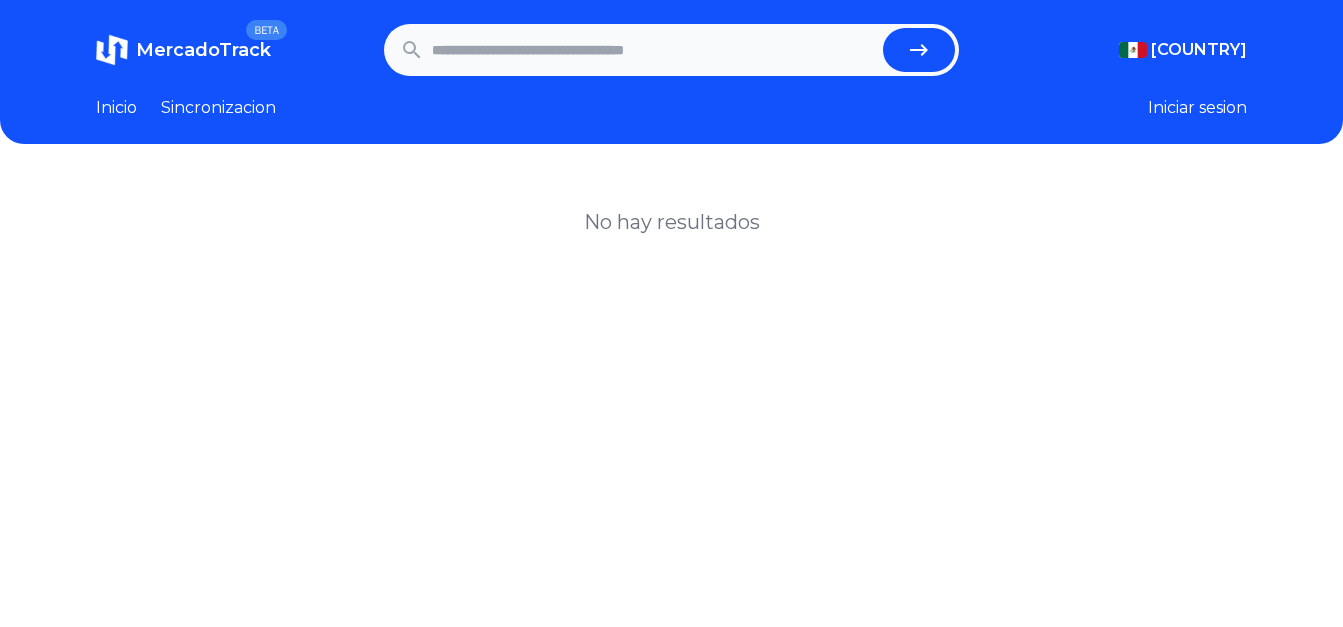 paste on "**********" 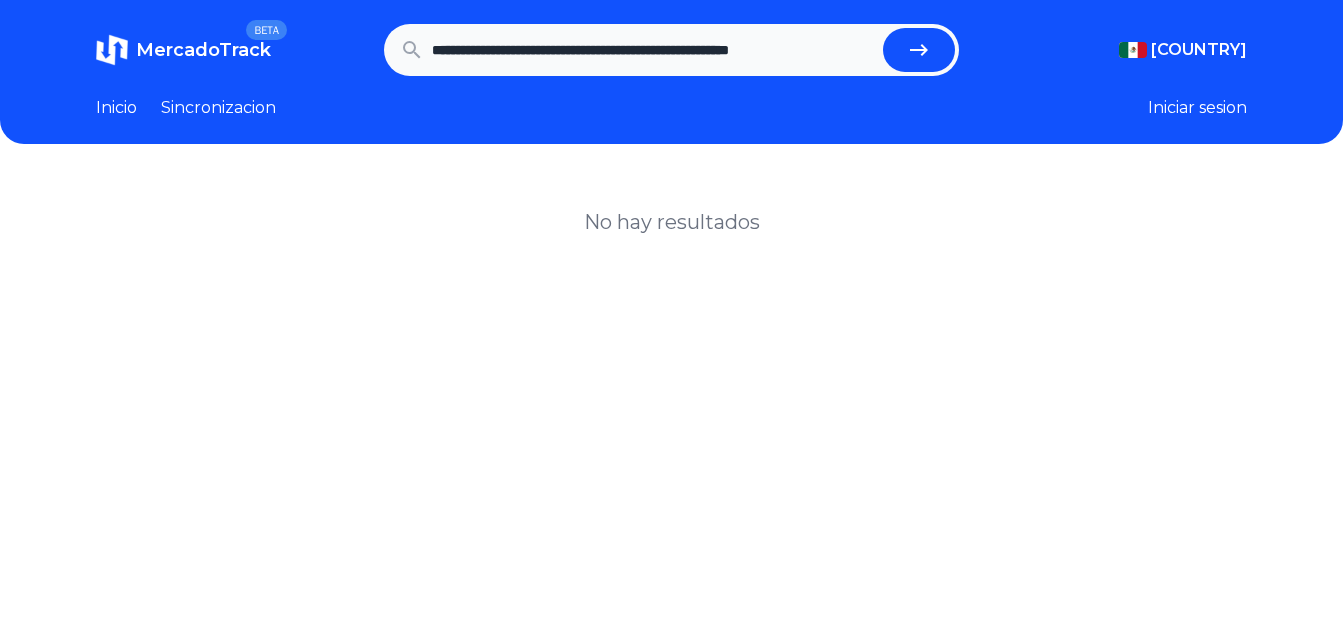 type on "**********" 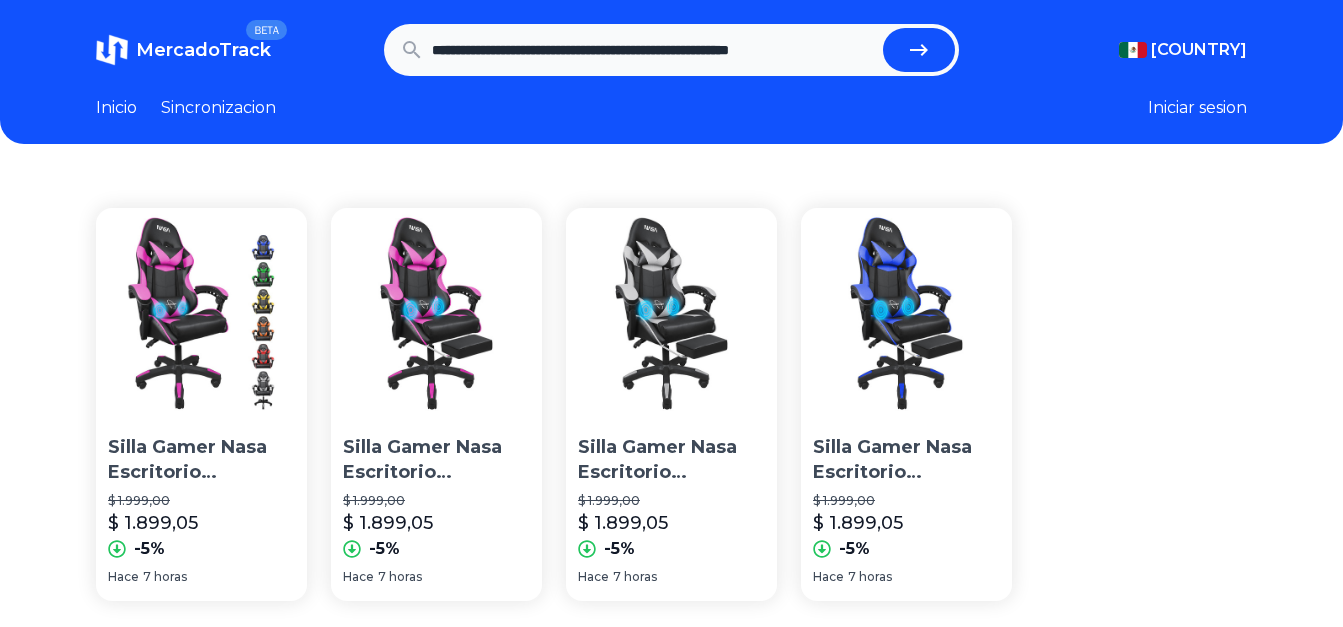 scroll, scrollTop: 0, scrollLeft: 0, axis: both 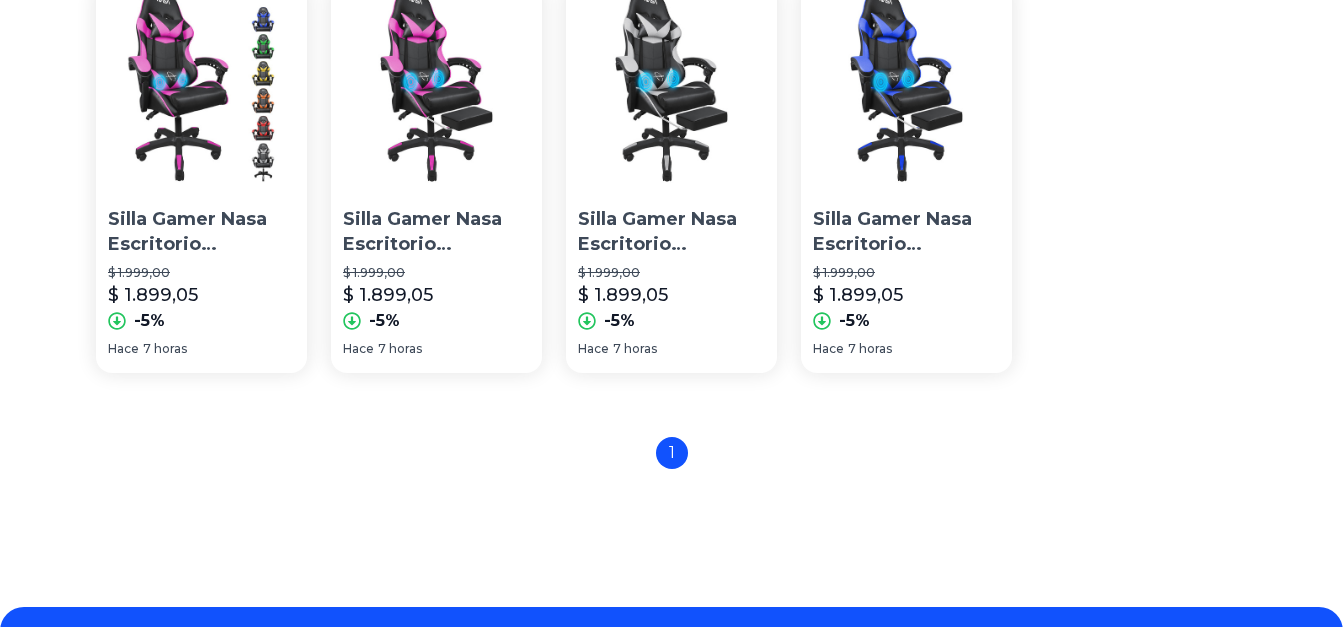 click on "Silla Gamer Nasa Escritorio Ergonómica Ajustable Con Masaje $ 1.999,00 $ 1.899,05 -5%" at bounding box center (201, 156) 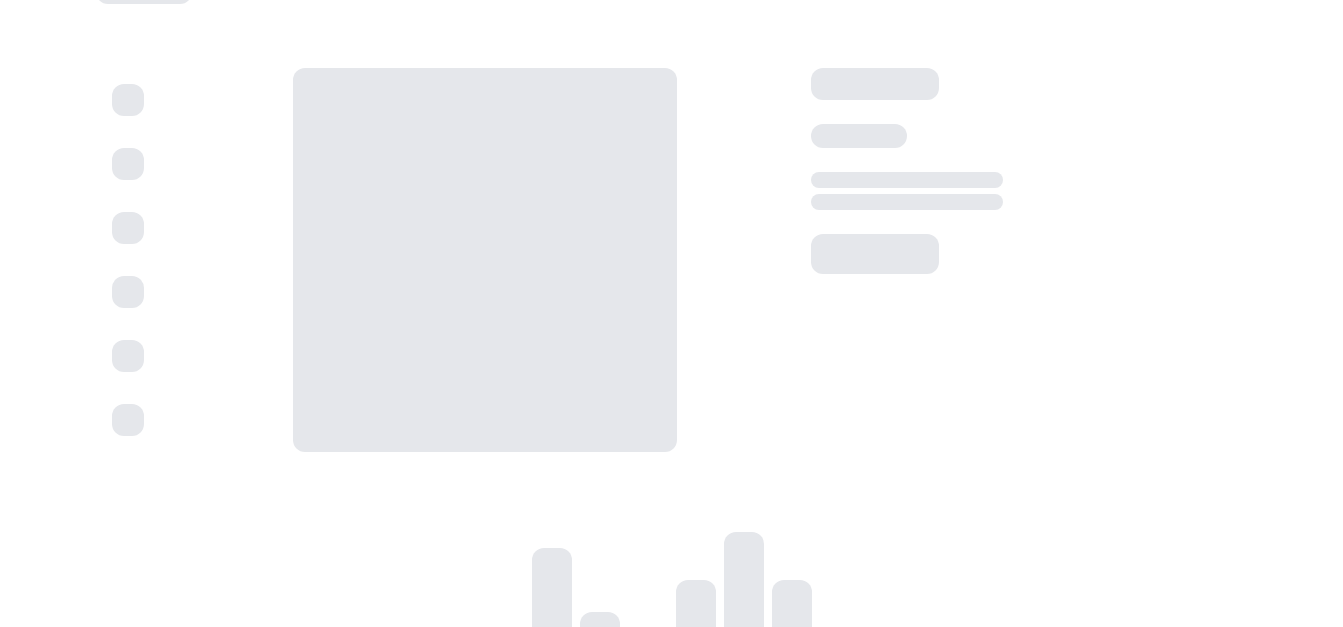 scroll, scrollTop: 0, scrollLeft: 0, axis: both 